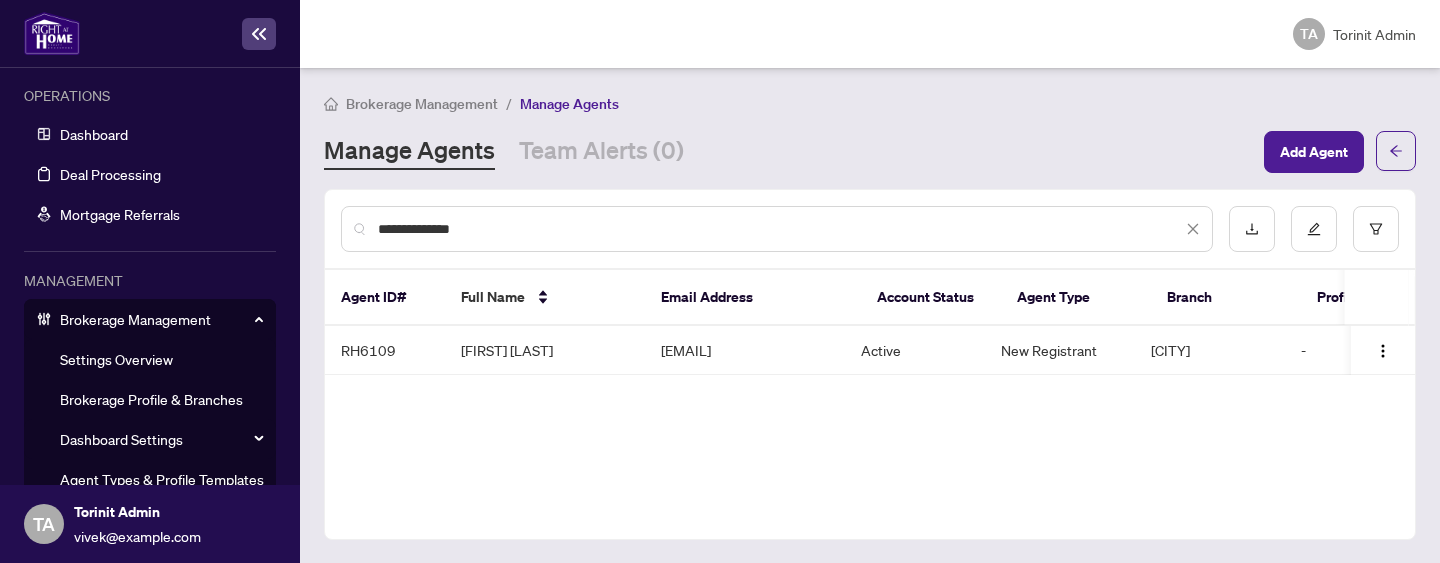 scroll, scrollTop: 0, scrollLeft: 0, axis: both 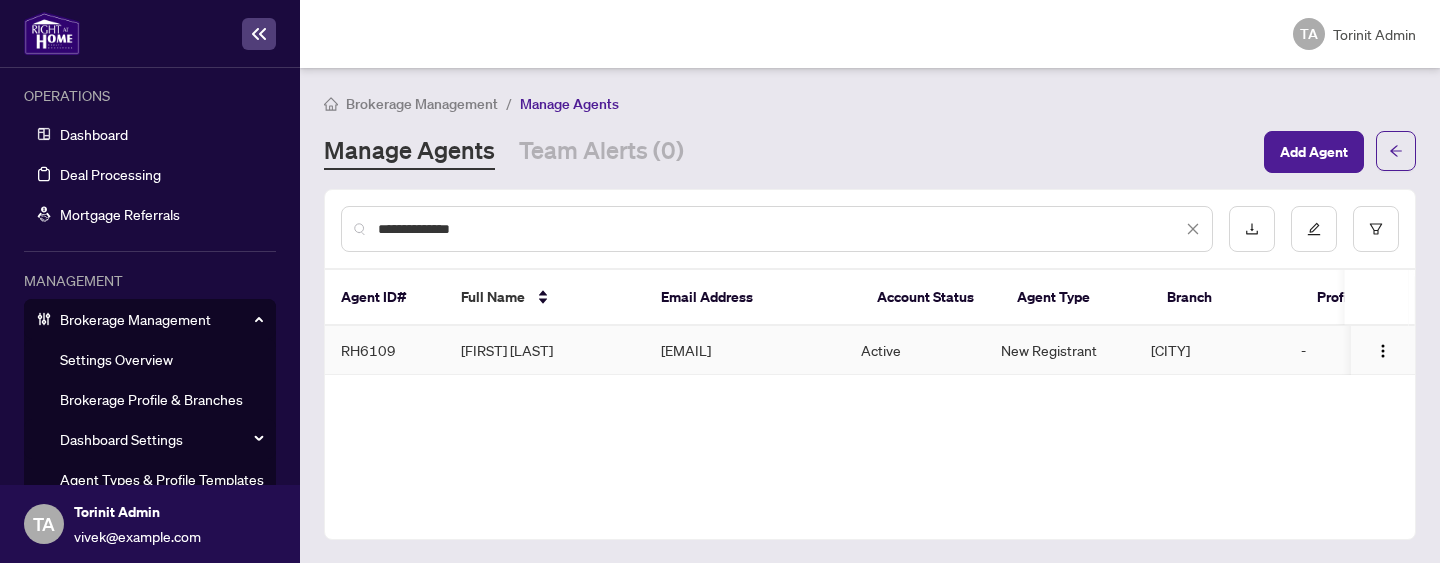 click on "[FIRST] [LAST]" at bounding box center [545, 350] 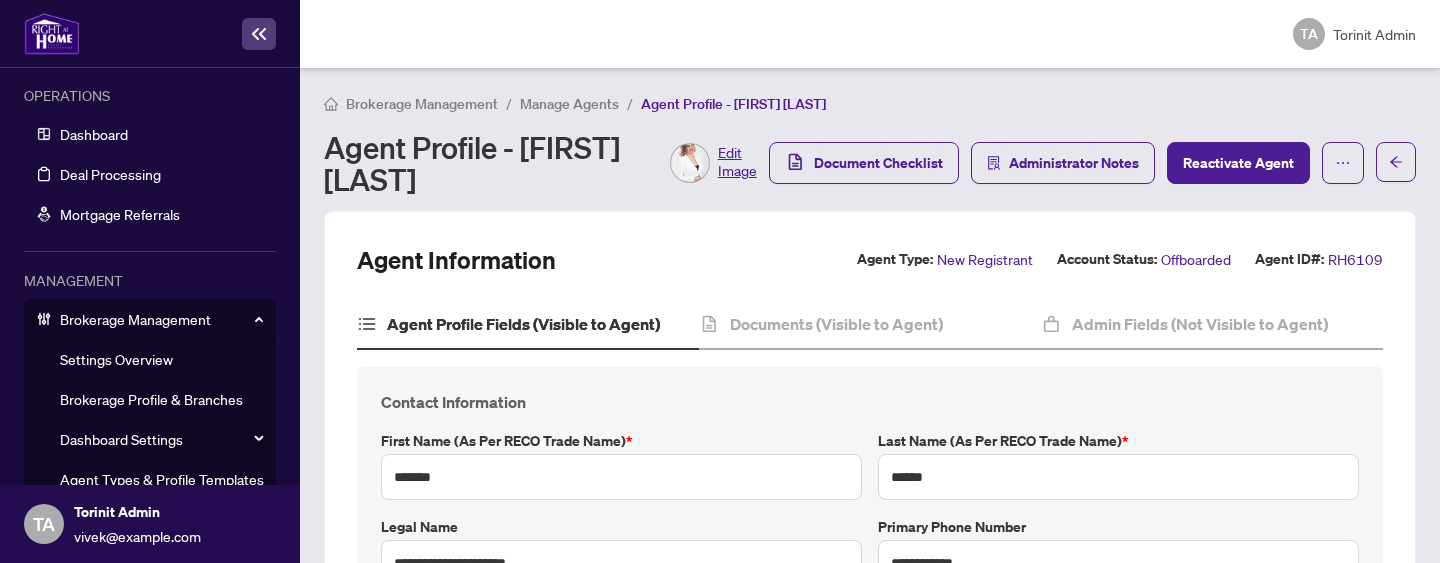 click on "Agent Profile - [FIRST] [LAST] Edit Image" at bounding box center (540, 163) 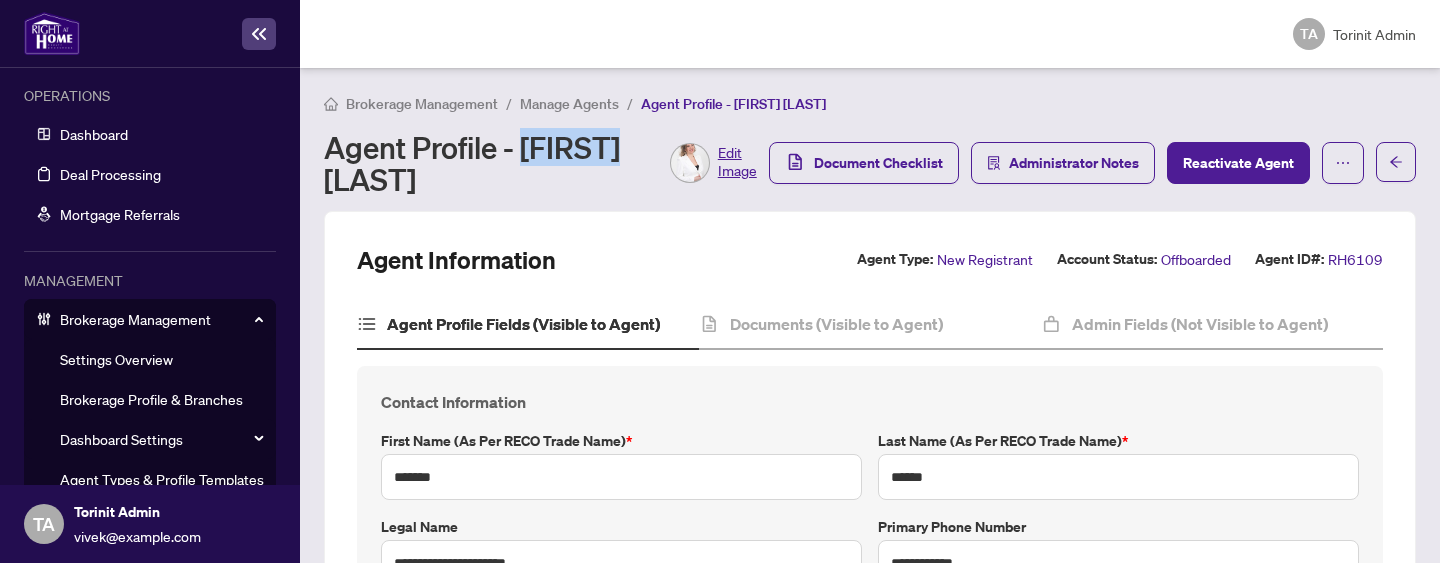click on "Agent Profile - [FIRST] [LAST] Edit Image" at bounding box center [540, 163] 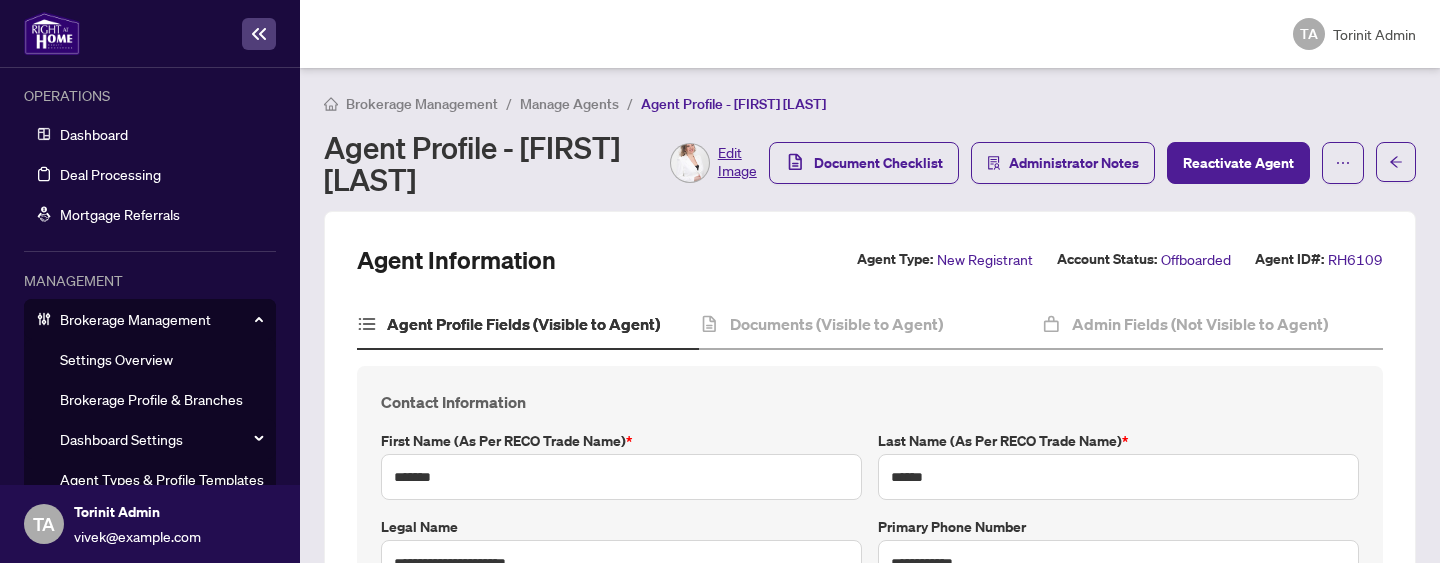 click on "Manage Agents" at bounding box center (569, 104) 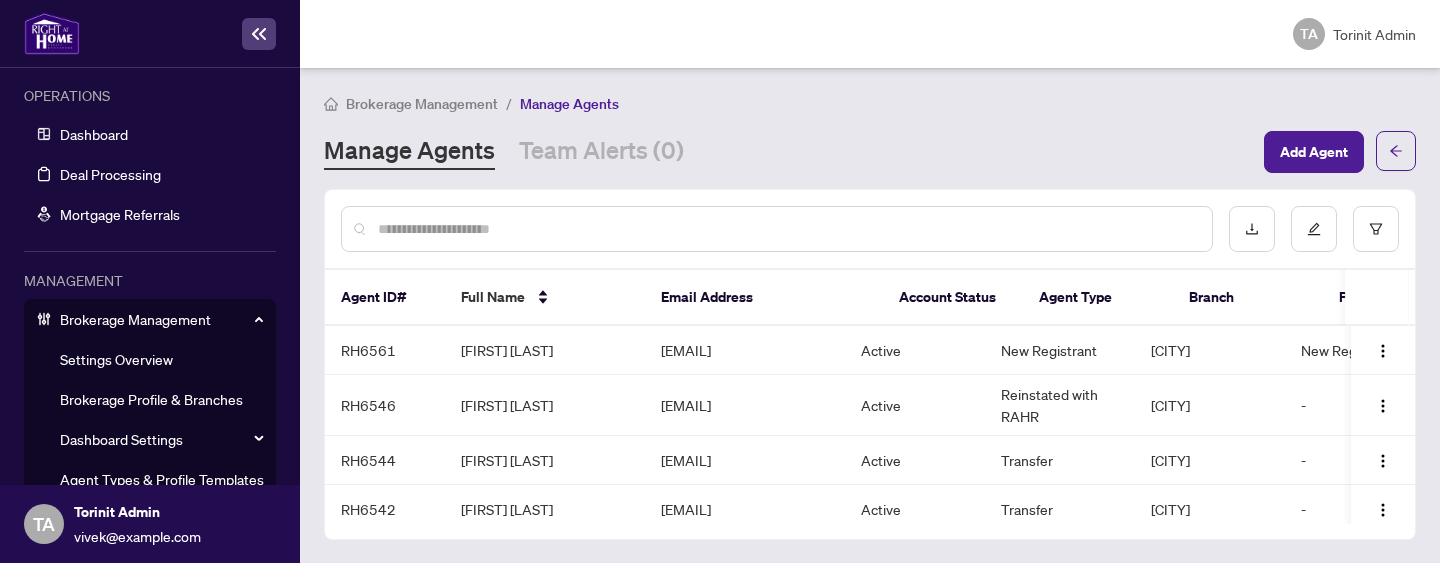click at bounding box center (787, 229) 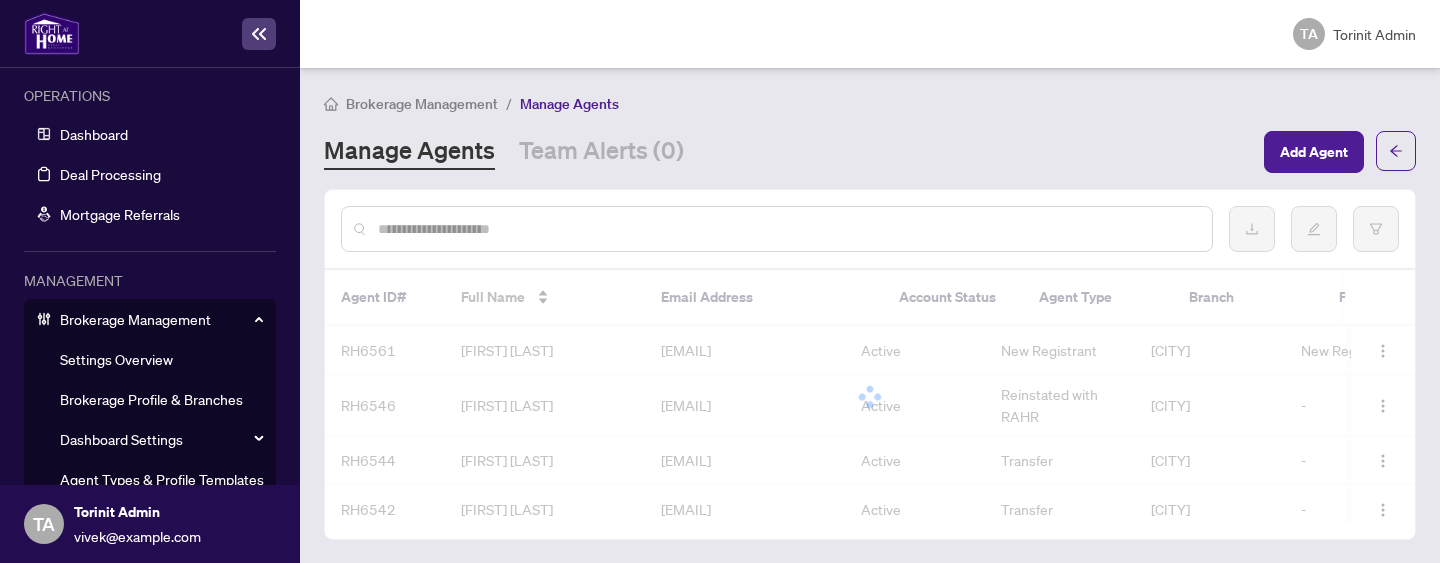 paste on "*******" 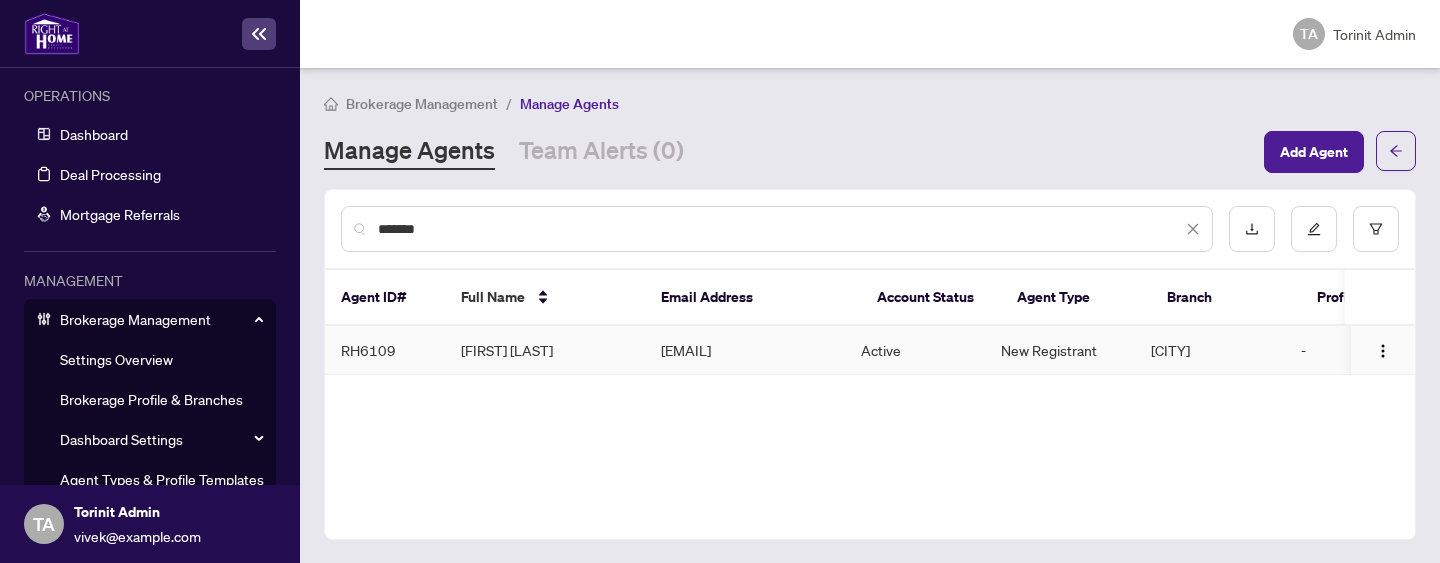 type on "*******" 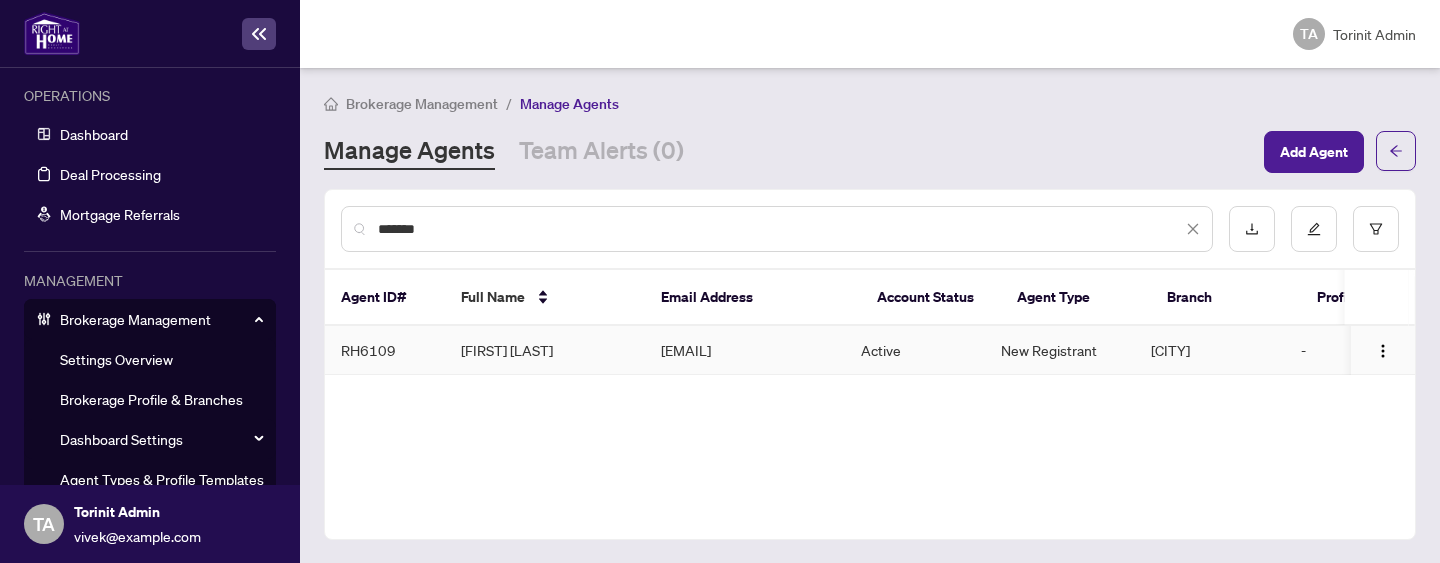 click on "[FIRST] [LAST]" at bounding box center (545, 350) 